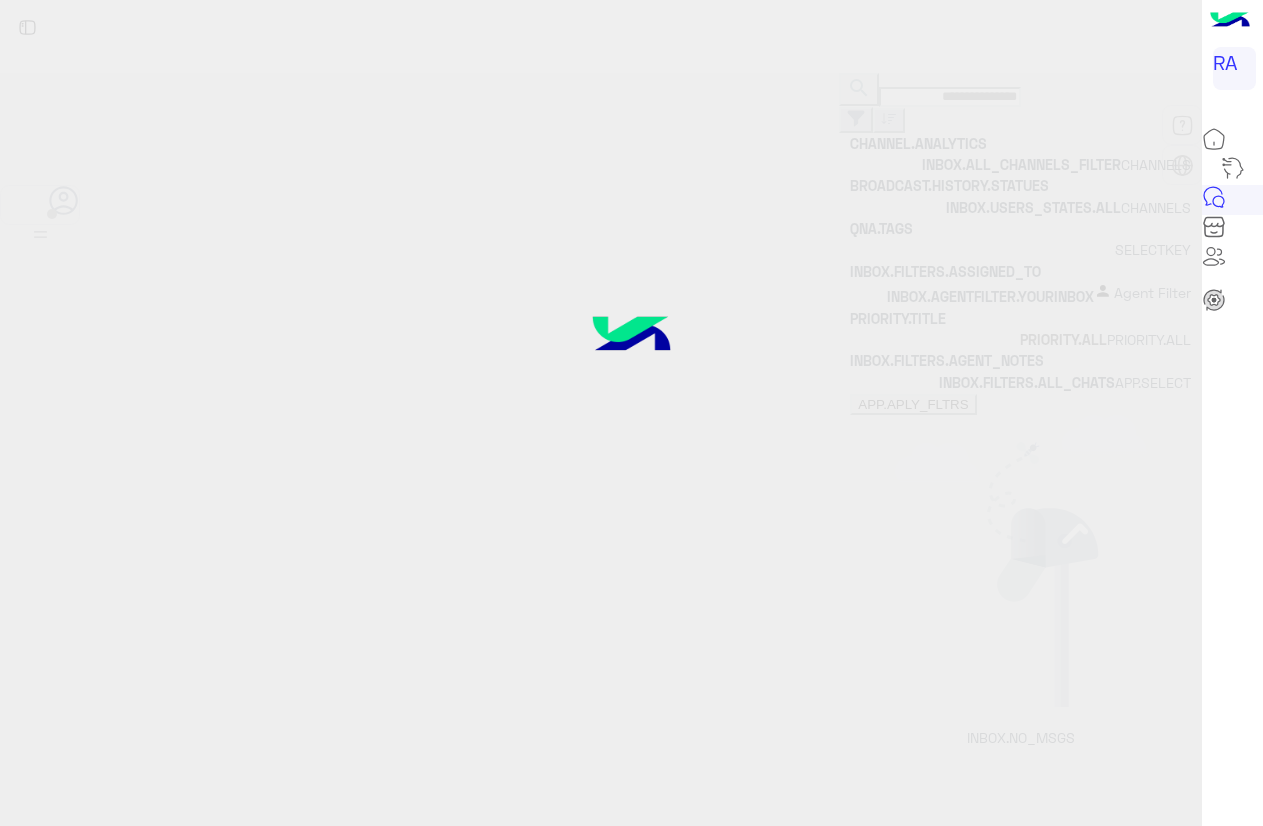 scroll, scrollTop: 0, scrollLeft: 0, axis: both 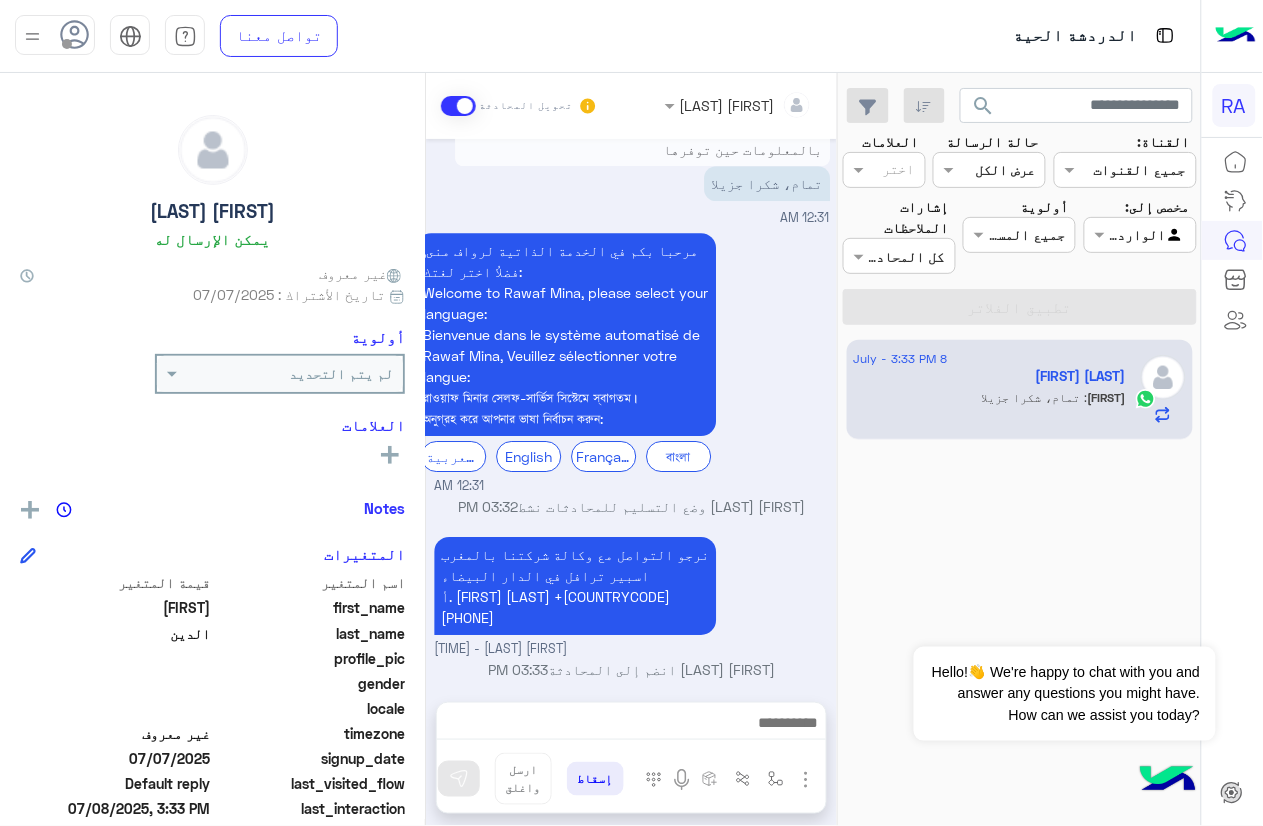 click at bounding box center [458, 106] 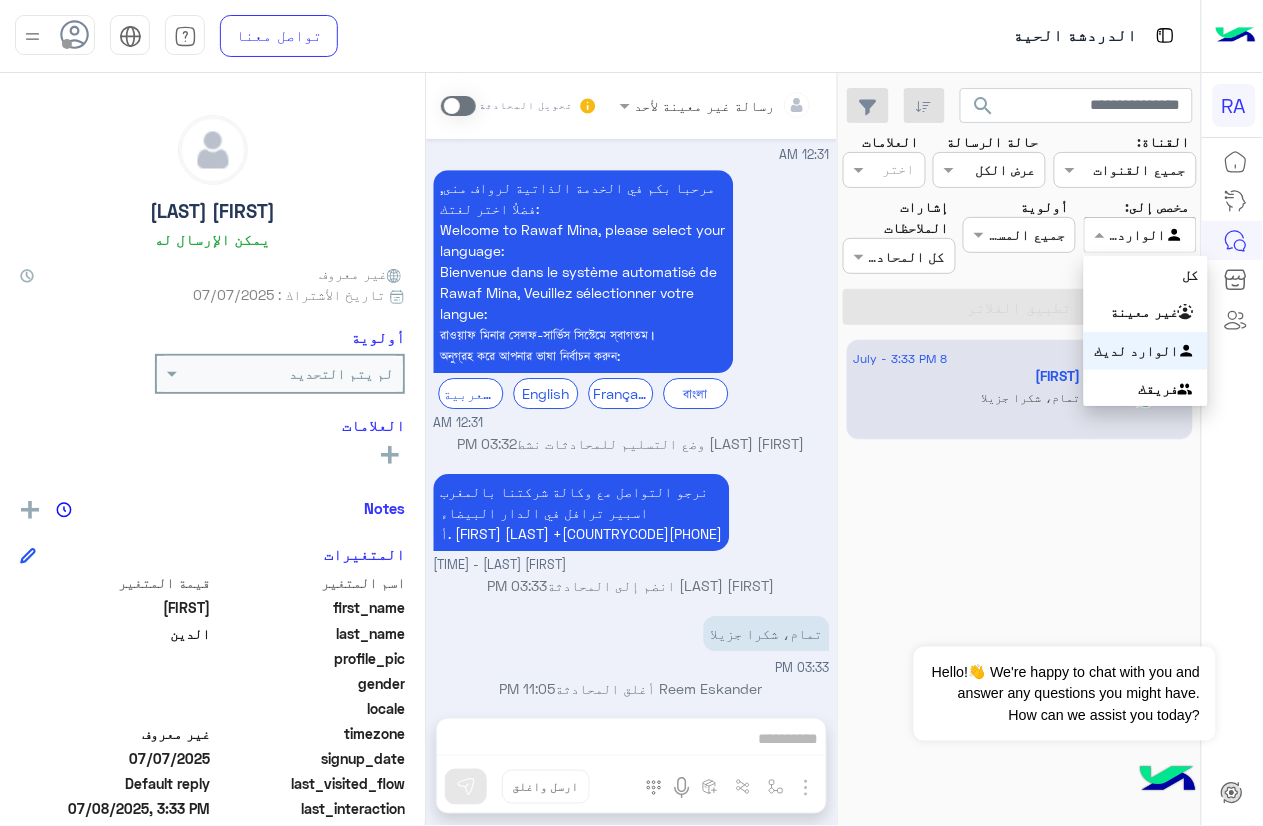 click at bounding box center [1140, 234] 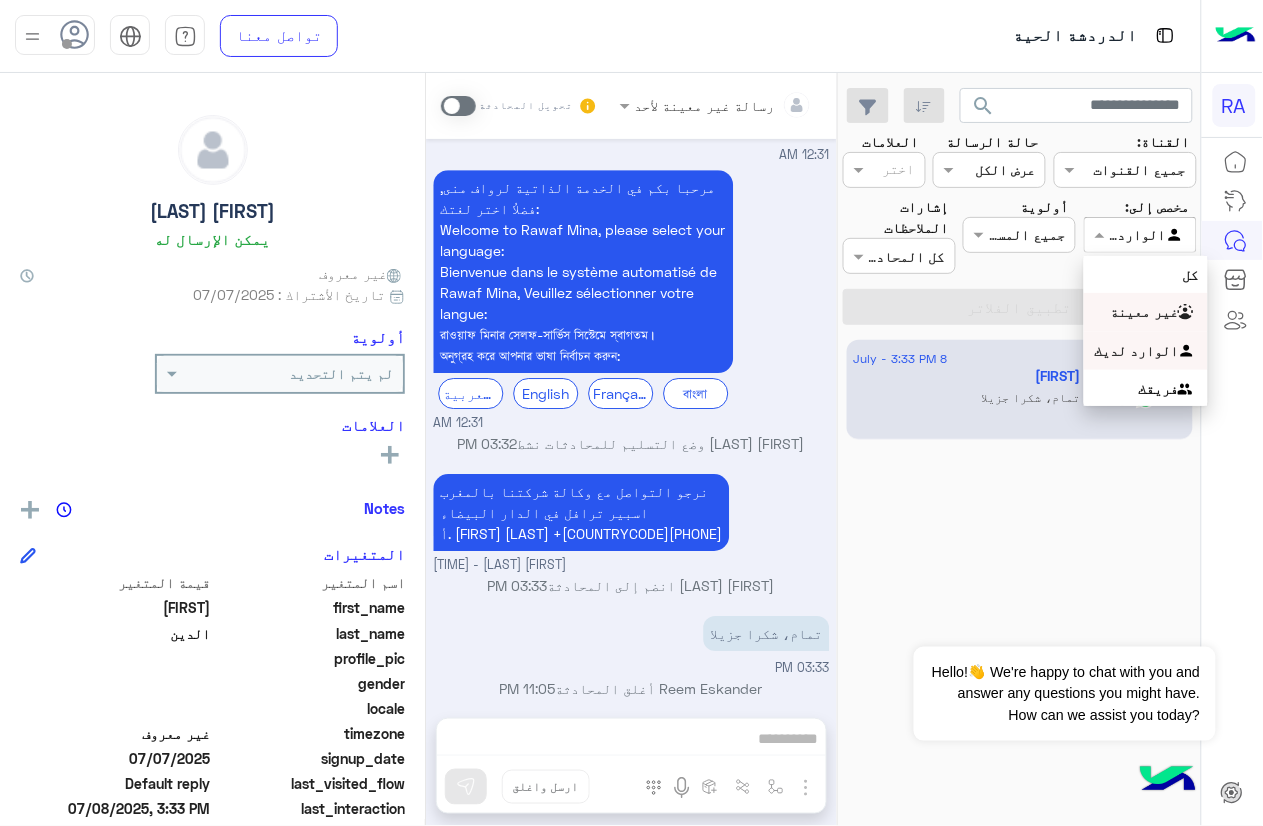 click on "غير معينة" at bounding box center [1146, 312] 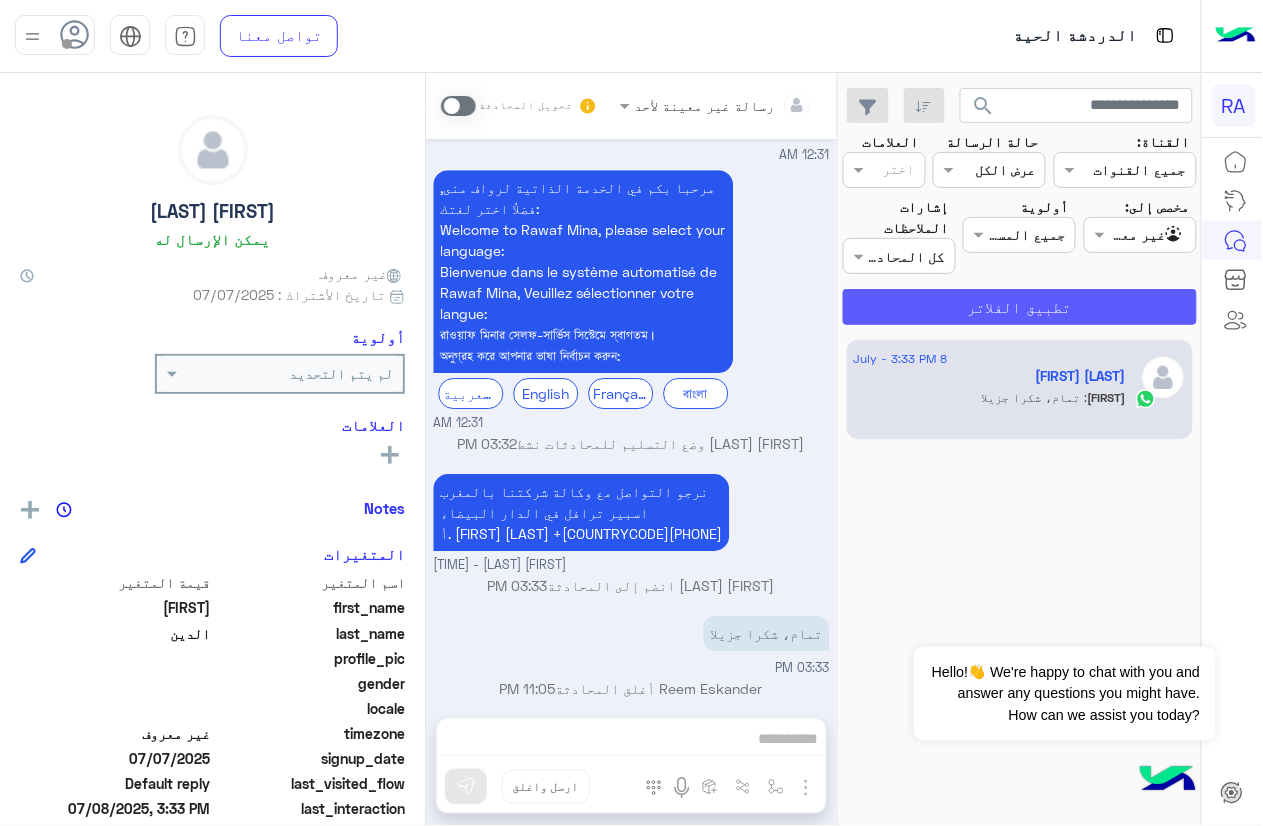 click on "تطبيق الفلاتر" at bounding box center (1020, 307) 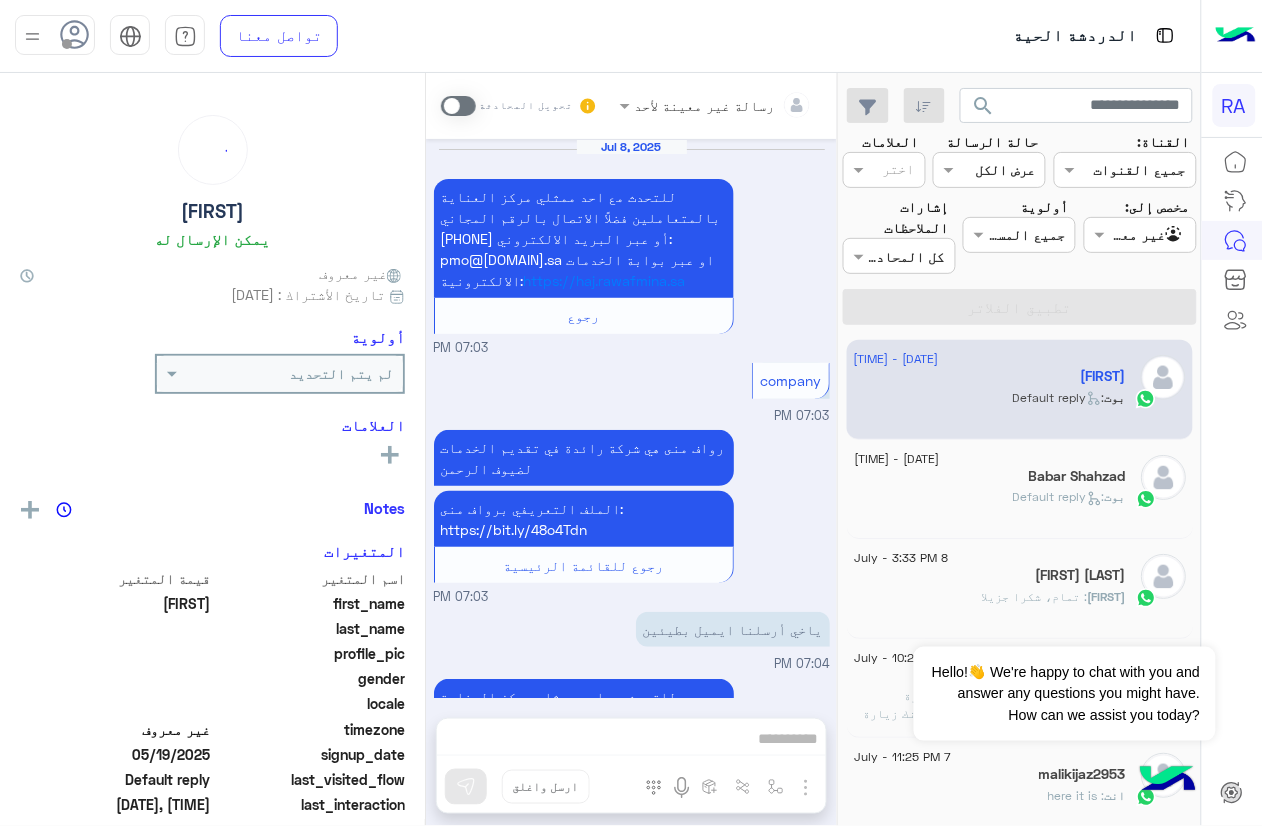 scroll, scrollTop: 2064, scrollLeft: 0, axis: vertical 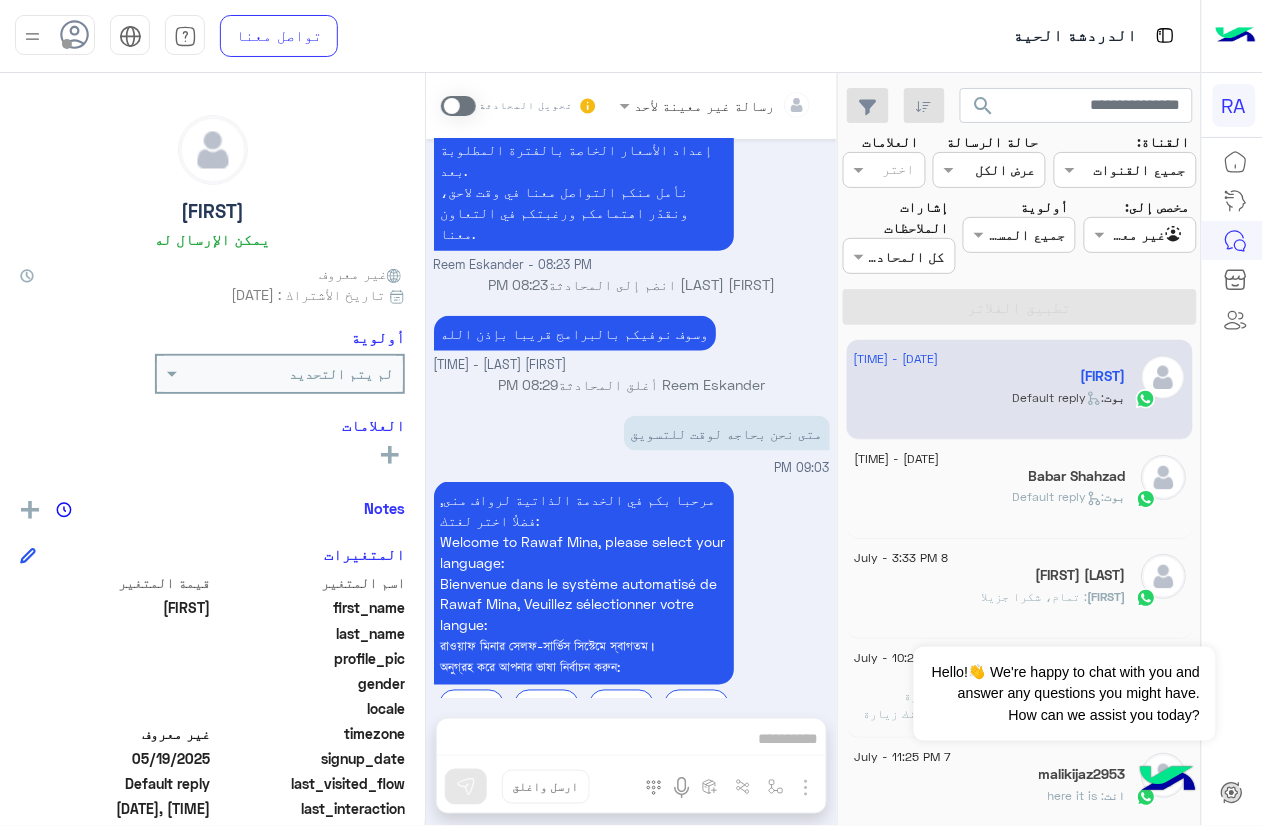click on "Babar Shahzad" at bounding box center (990, 378) 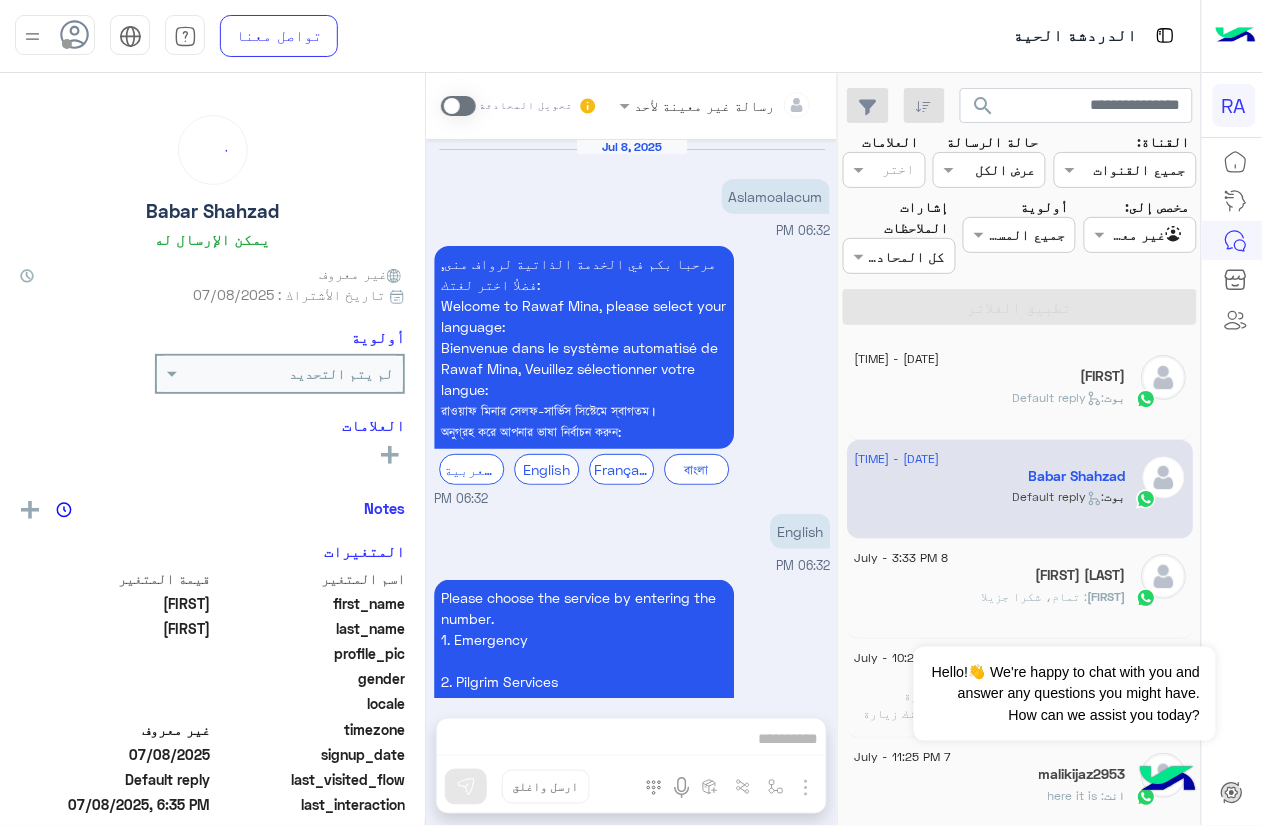 scroll, scrollTop: 2606, scrollLeft: 0, axis: vertical 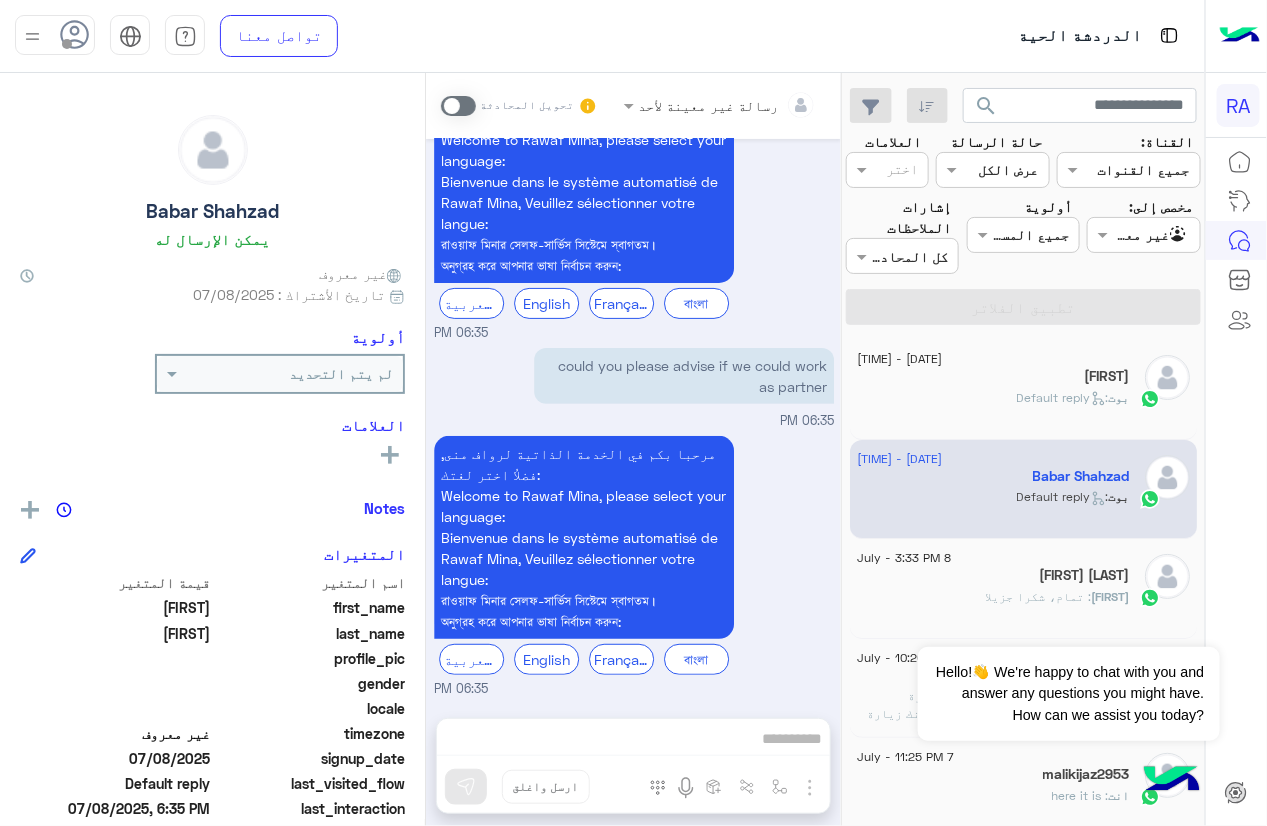 click at bounding box center [1237, 485] 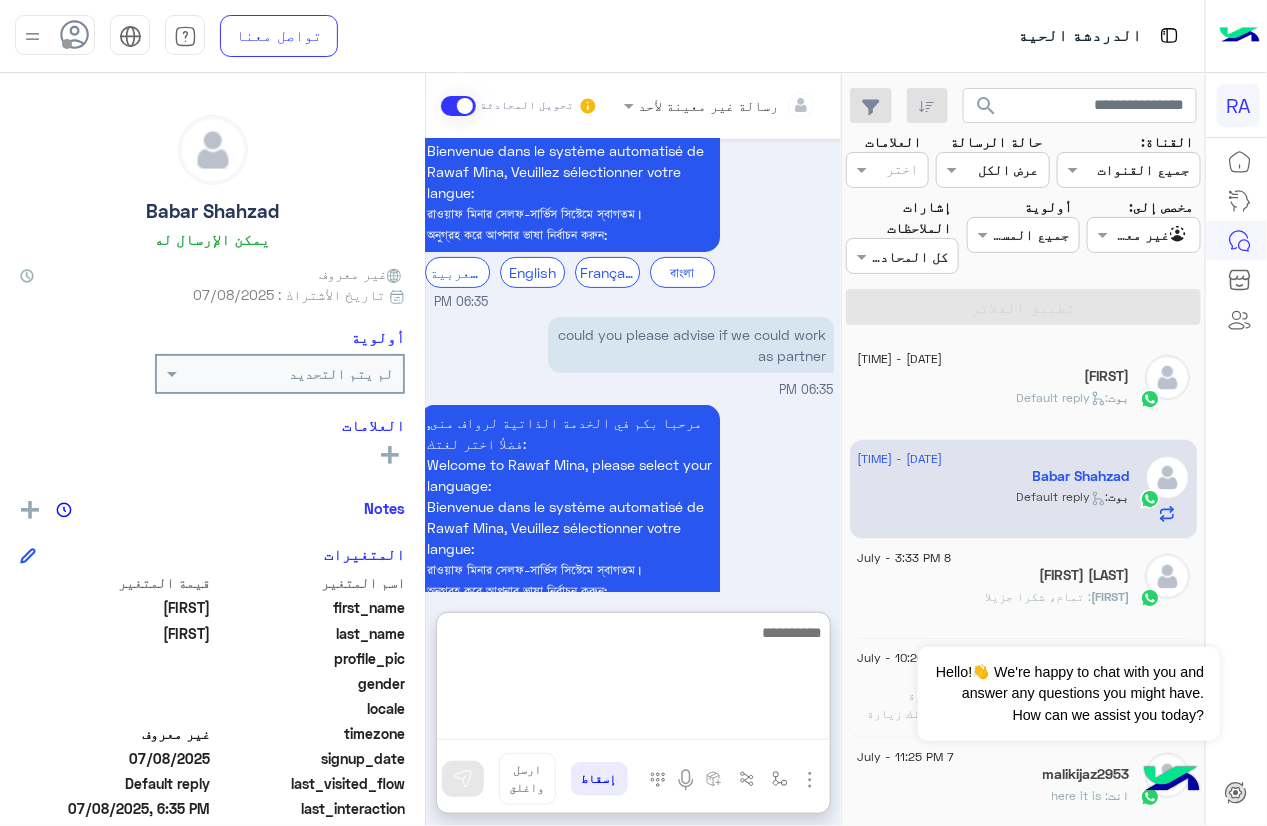 click at bounding box center (633, 680) 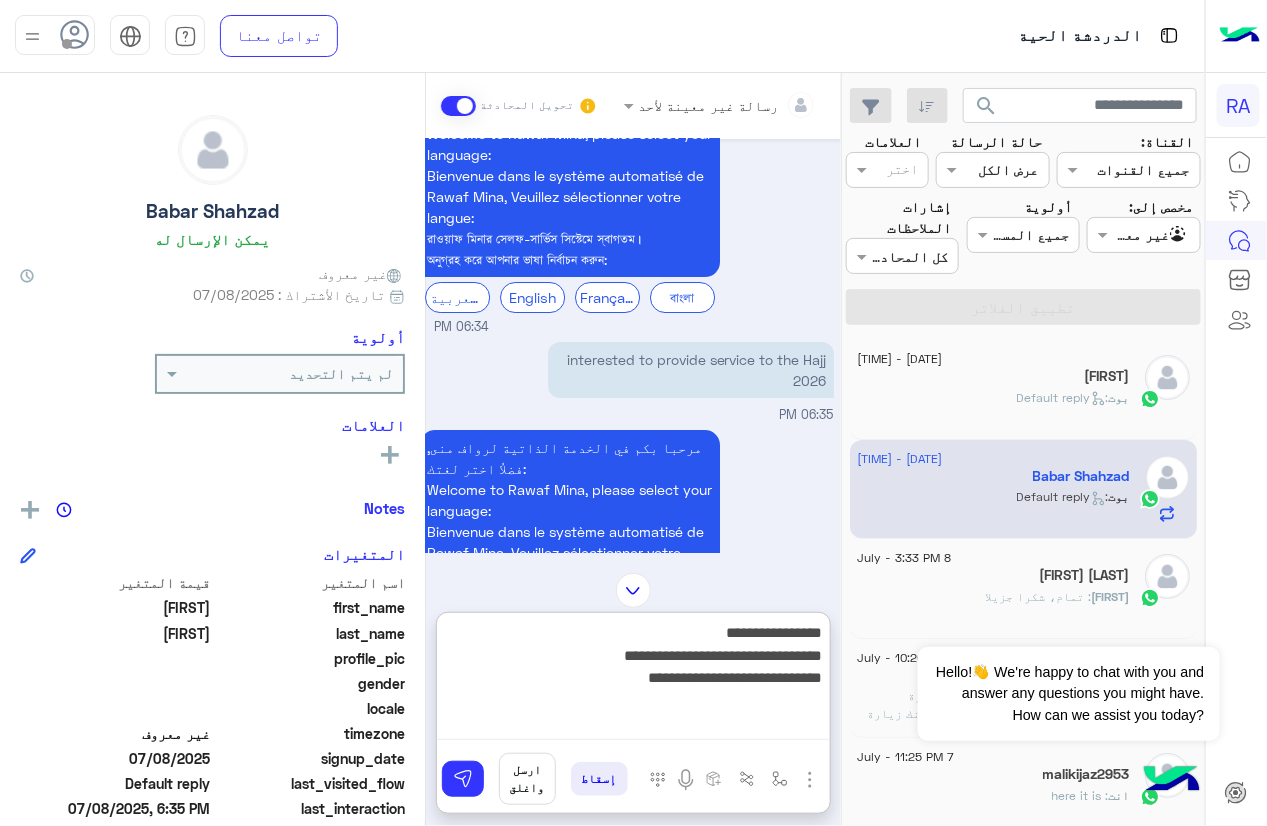 scroll, scrollTop: 2276, scrollLeft: 0, axis: vertical 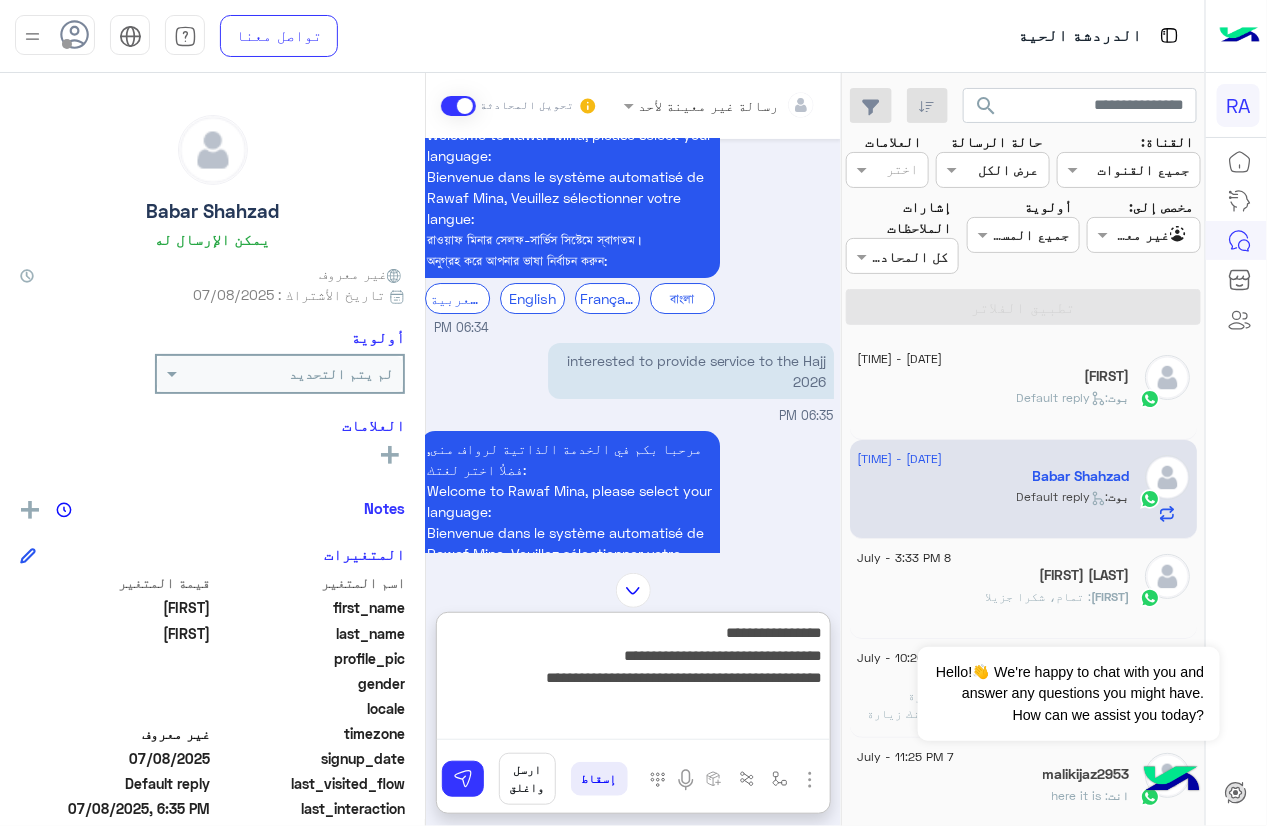 click on "**********" at bounding box center (633, 680) 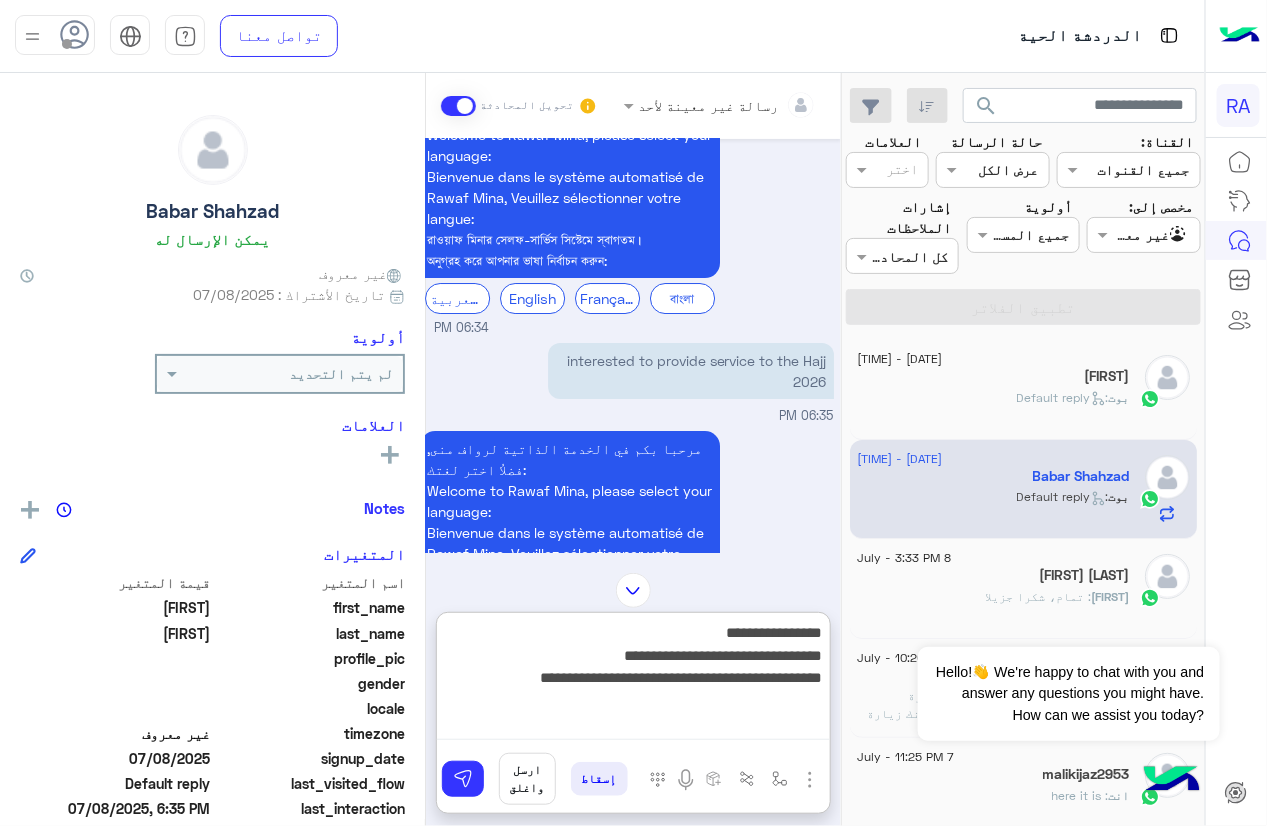 click on "**********" at bounding box center [633, 680] 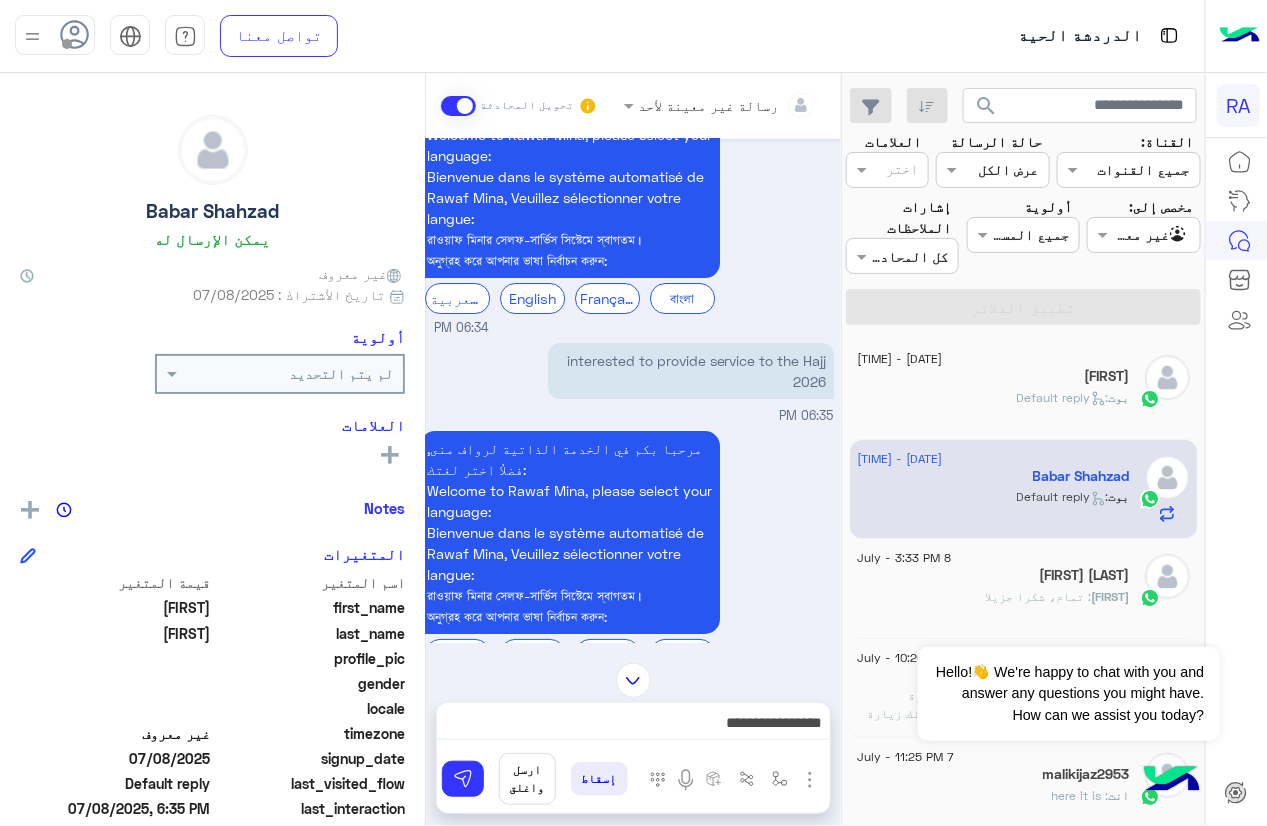 click on "رسالة غير معينة لأحد تحويل المحادثة     [DATE]  Aslamoalacum   [TIME]  مرحبا بكم في الخدمة الذاتية لرواف منى, فضلاُ اختر لغتك: Welcome to Rawaf Mina, please select your language: Bienvenue dans le système automatisé de Rawaf Mina, Veuillez sélectionner votre langue: রাওয়াফ মিনার সেলফ-সার্ভিস সিস্টেমে স্বাগতম। অনুগ্রহ করে আপনার ভাষা নির্বাচন করুন:  العربية   English   Français   বাংলা     [TIME]  English   [TIME]  Please choose the service by entering the number. 1. Emergency 2. Pilgrim Services 3. Public Services  Change language     [TIME]  2   [TIME]  Is this your passport number:   ?  Yes   No     [TIME]  n0   [TIME]  مرحبا بكم في الخدمة الذاتية لرواف منى, فضلاُ اختر لغتك:  العربية   English   Français" at bounding box center [633, 453] 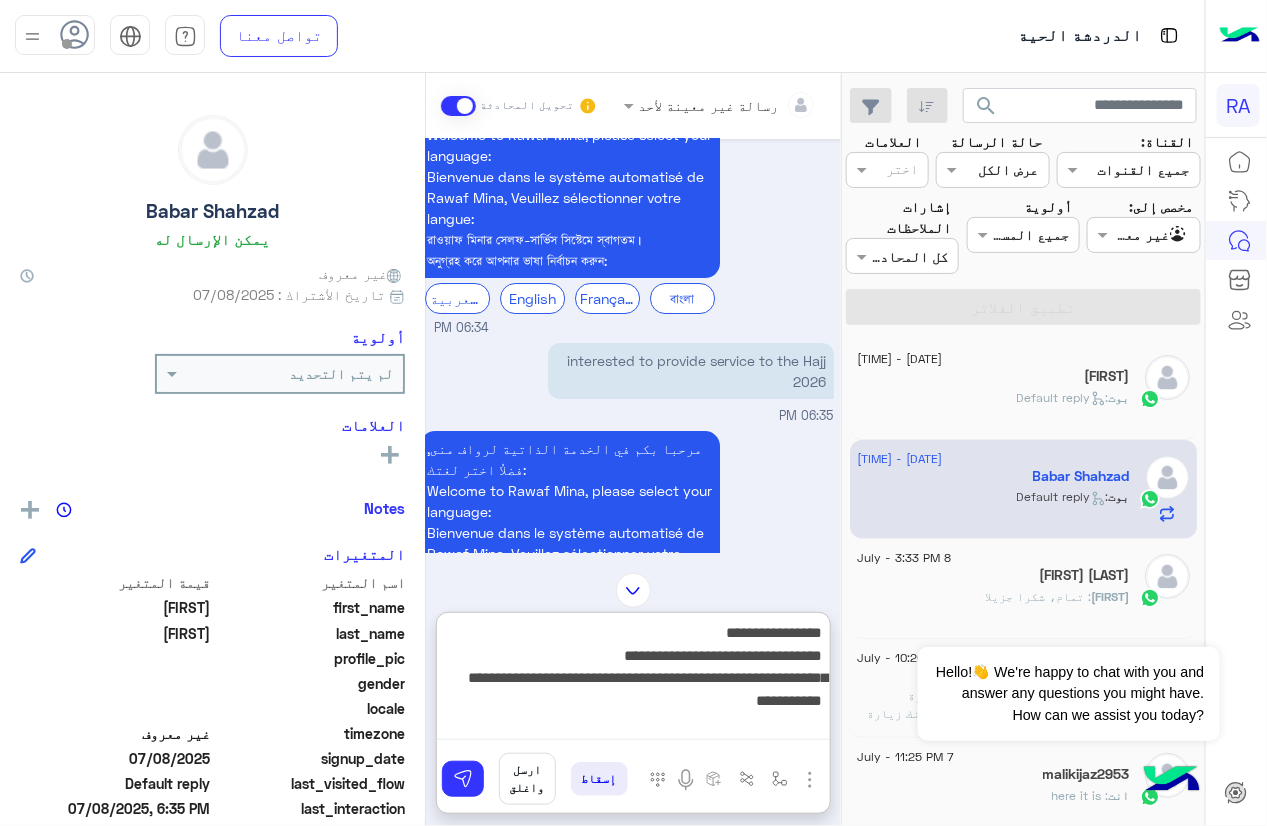 click on "**********" at bounding box center [633, 680] 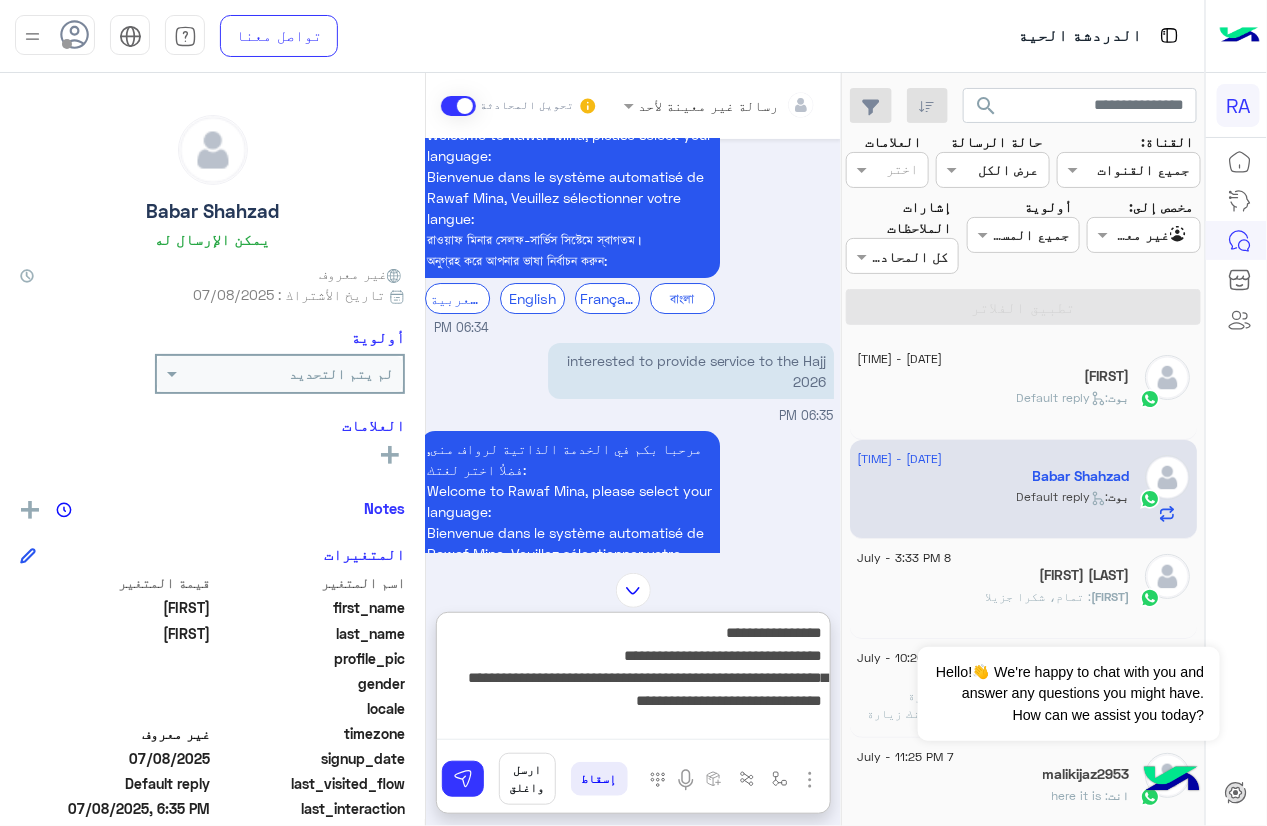paste on "**********" 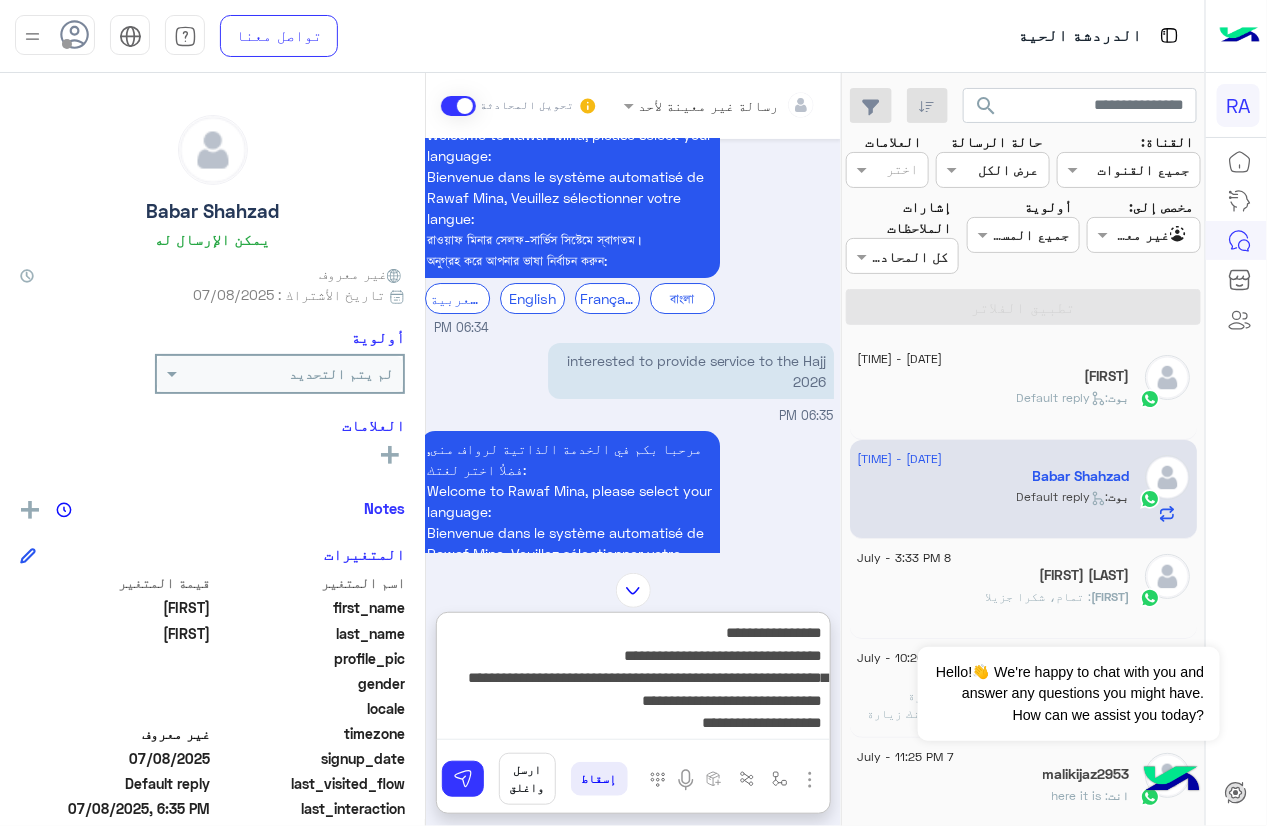 type on "**********" 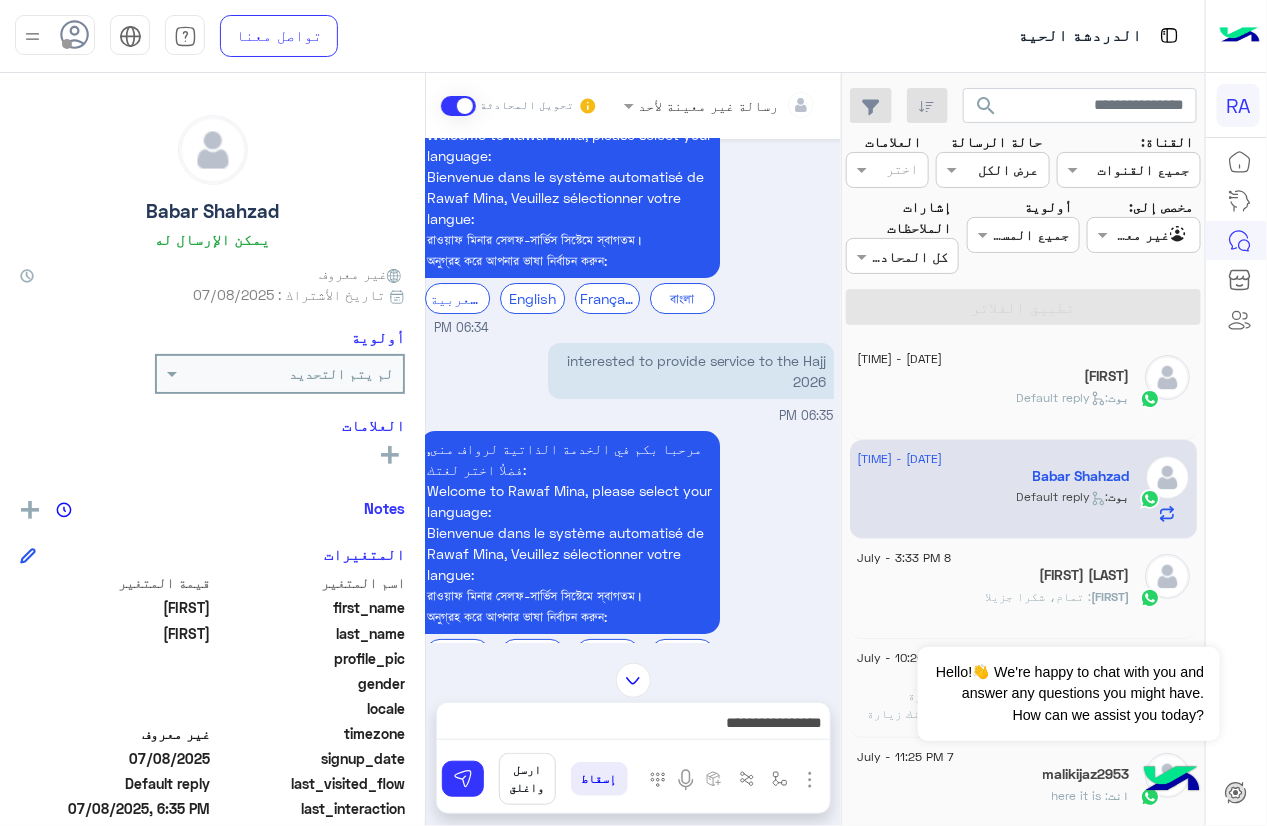 click on "ارسل واغلق" at bounding box center (527, 779) 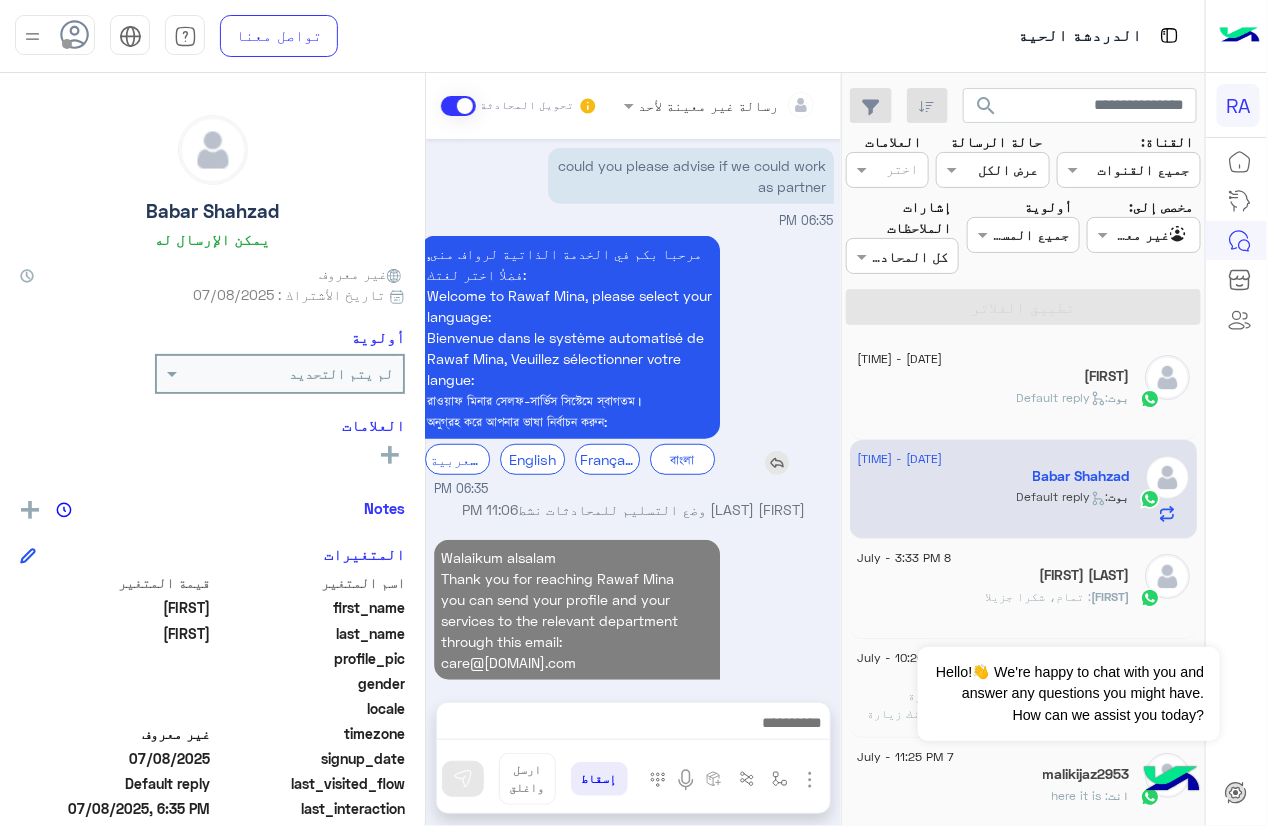 scroll, scrollTop: 2847, scrollLeft: 0, axis: vertical 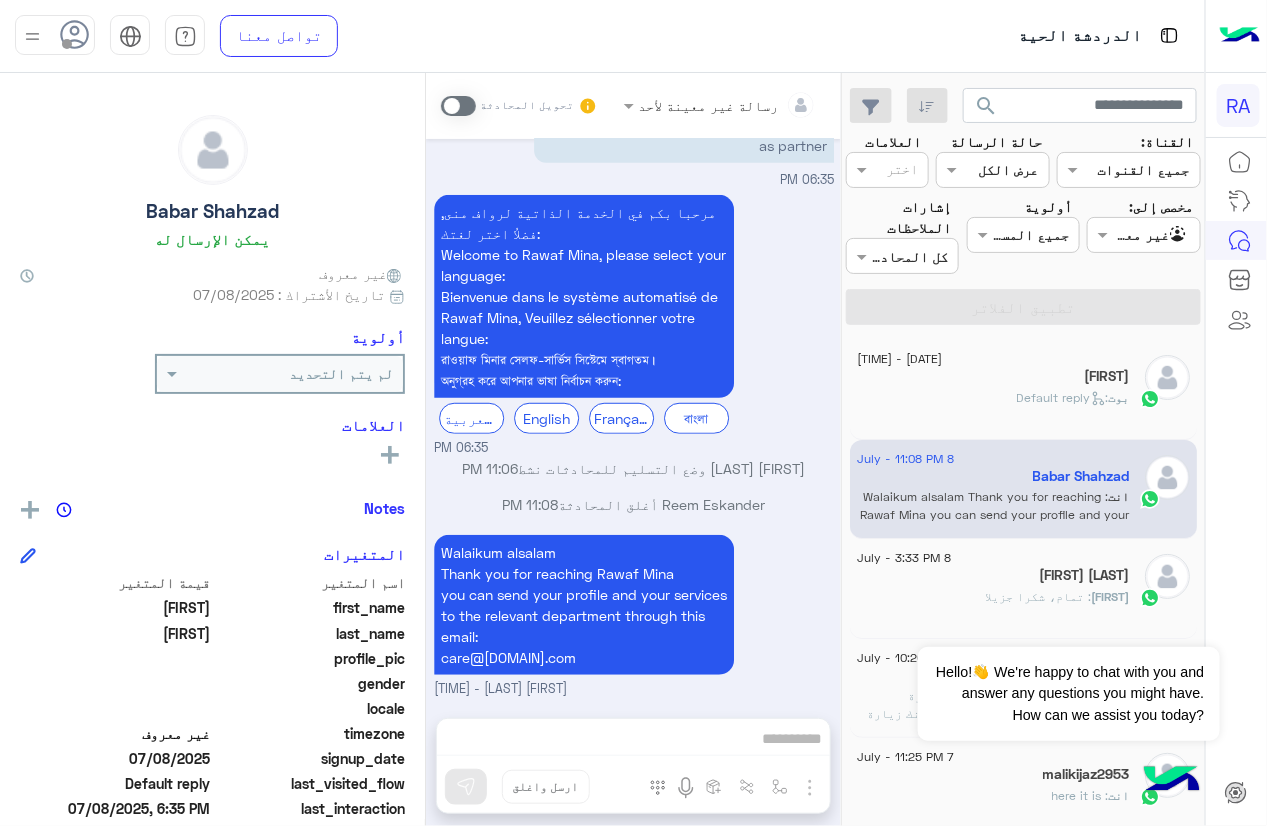 click on "بوت :   Default reply" at bounding box center [993, 406] 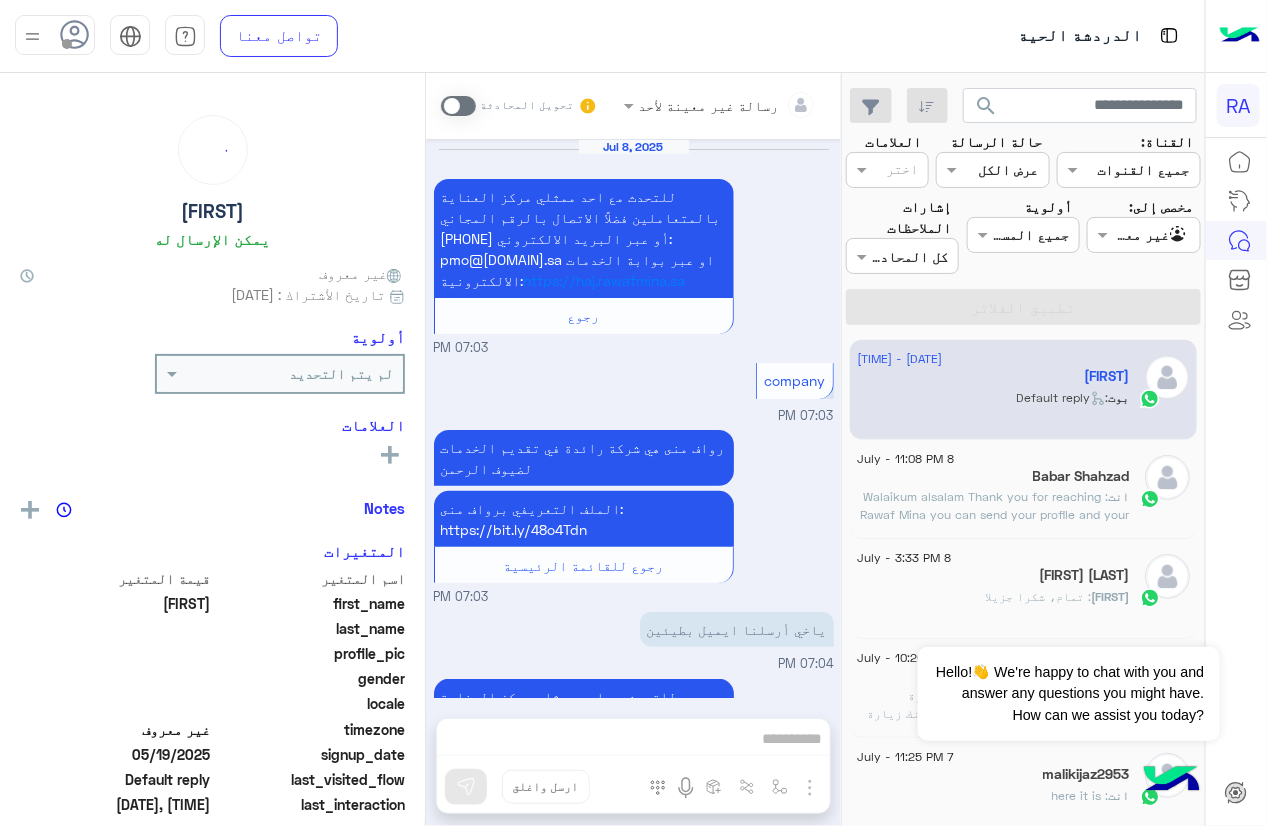 scroll, scrollTop: 2064, scrollLeft: 0, axis: vertical 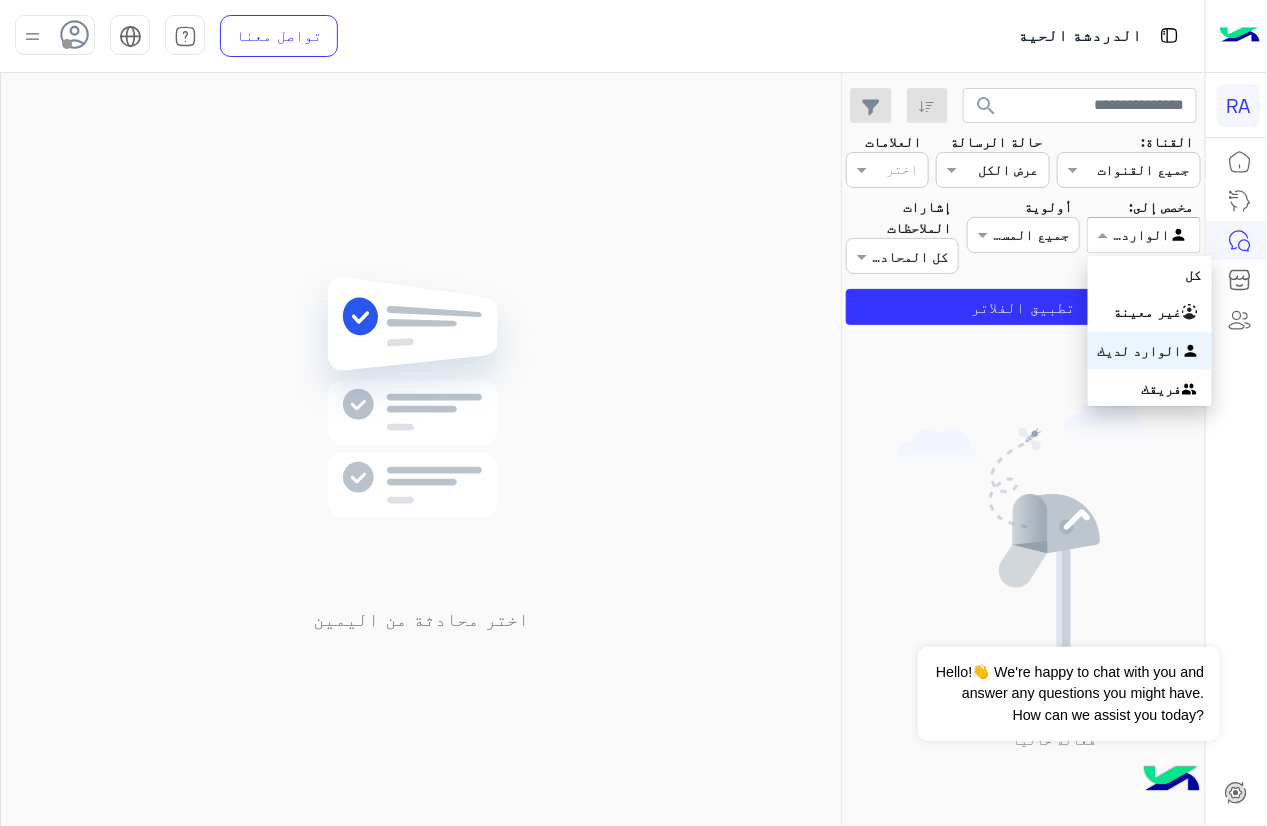 click at bounding box center (1100, 234) 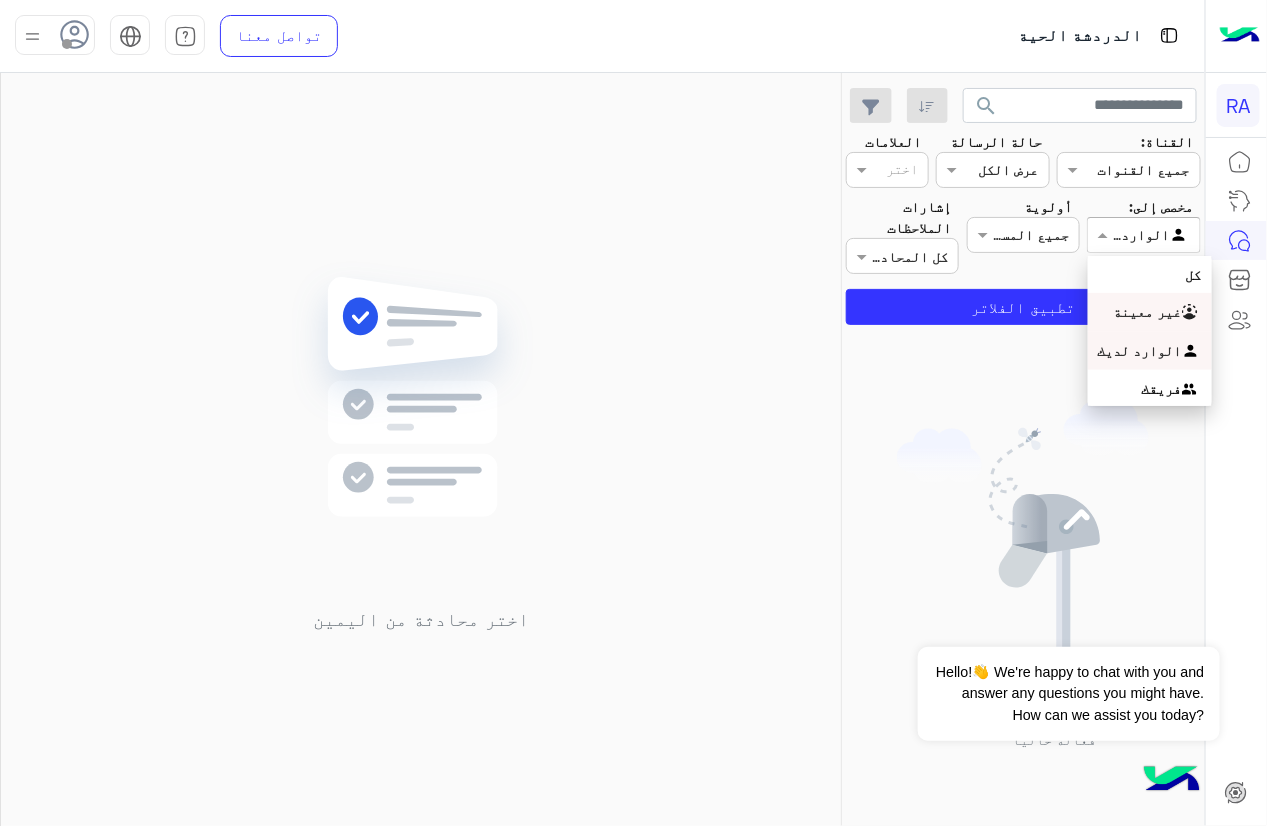 click on "غير معينة" at bounding box center (1150, 312) 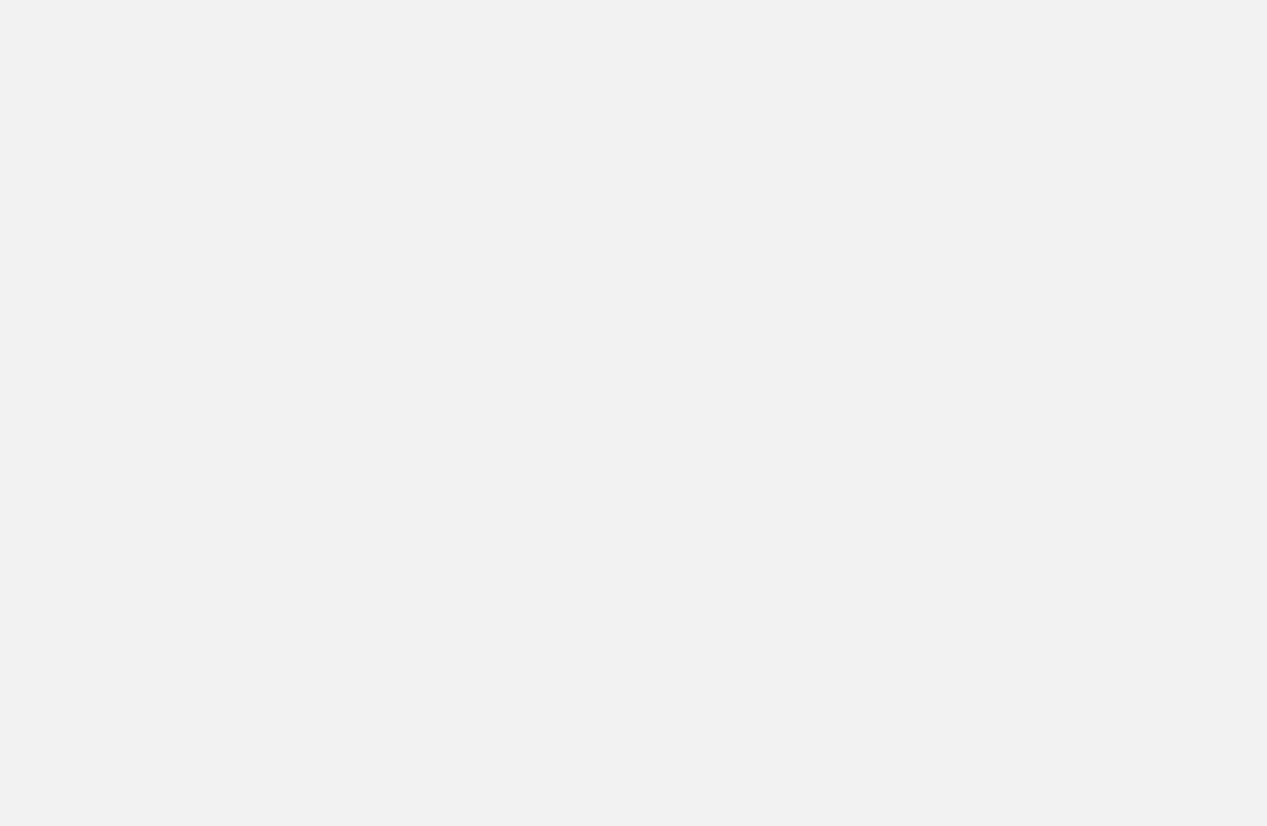 scroll, scrollTop: 0, scrollLeft: 0, axis: both 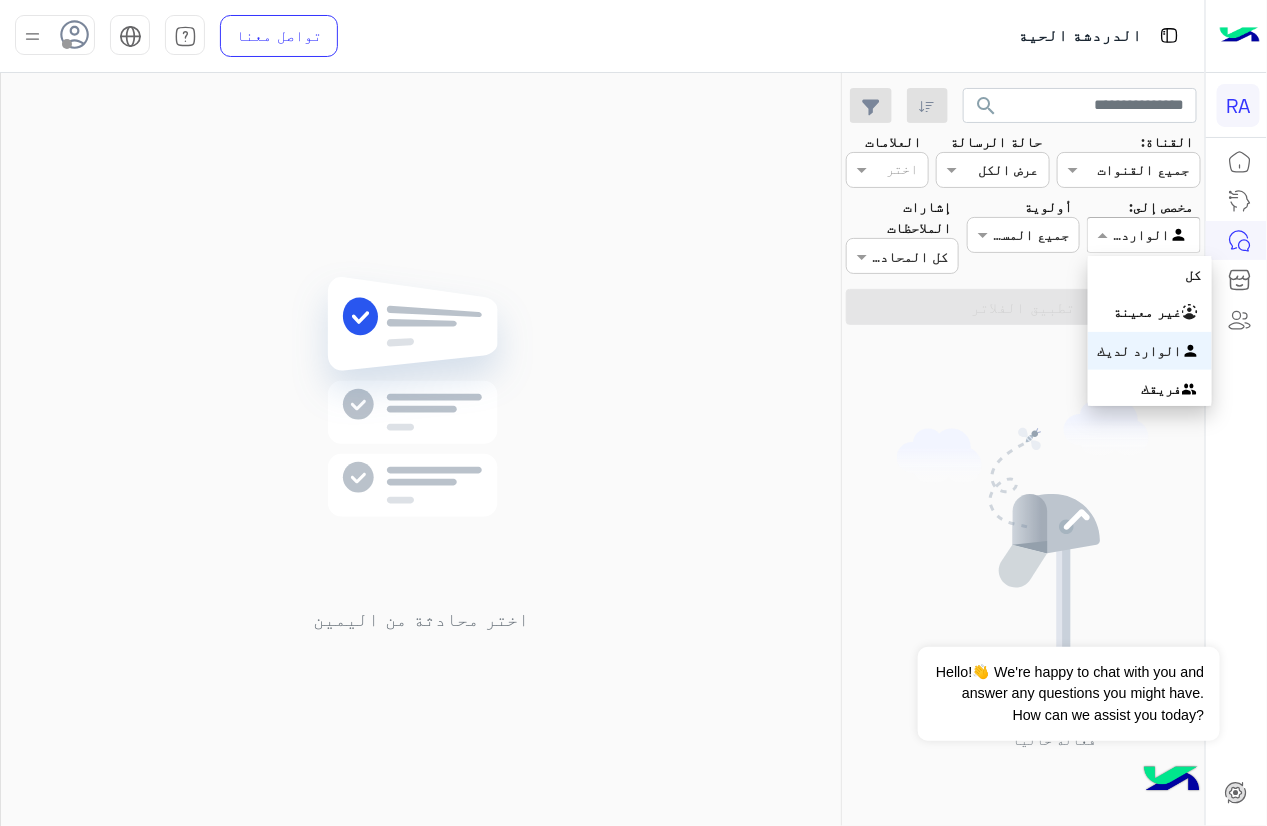 click at bounding box center (1143, 234) 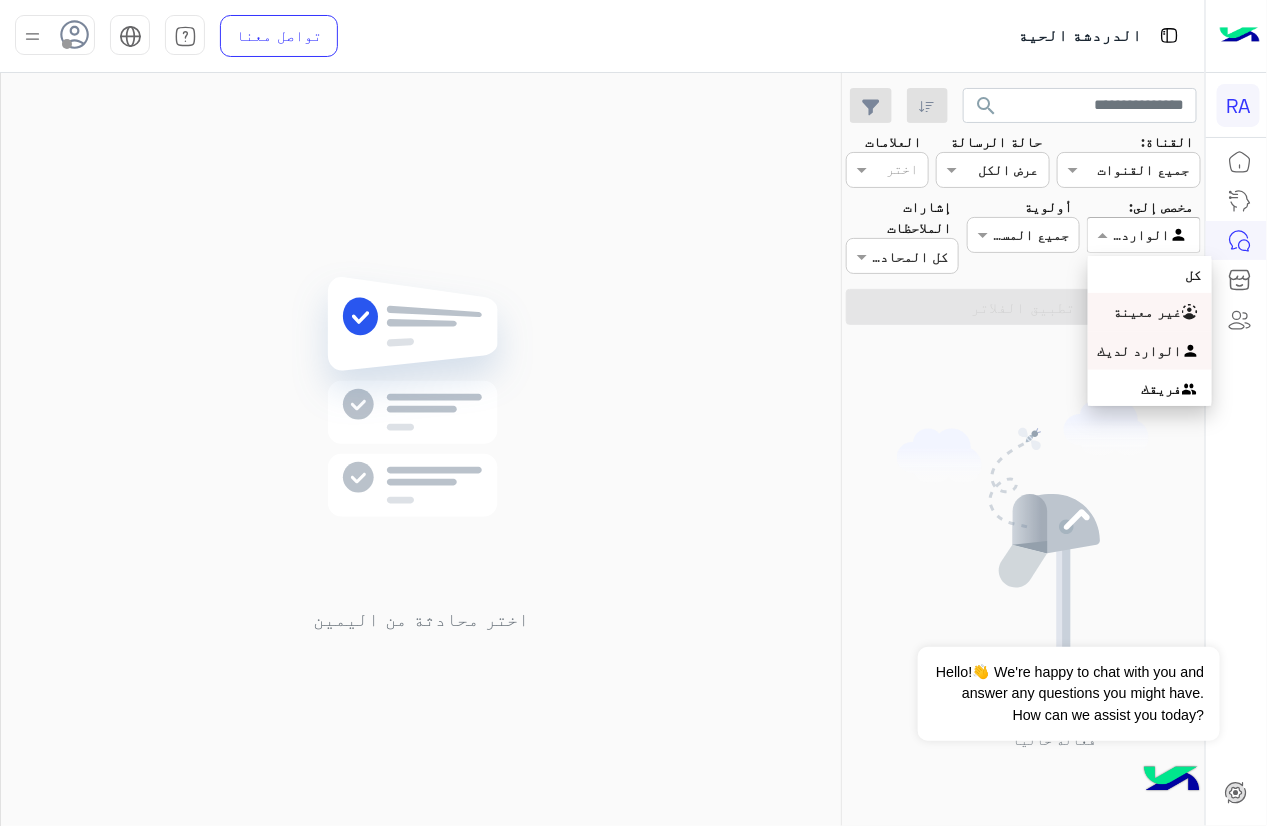 click on "غير معينة" at bounding box center (1150, 312) 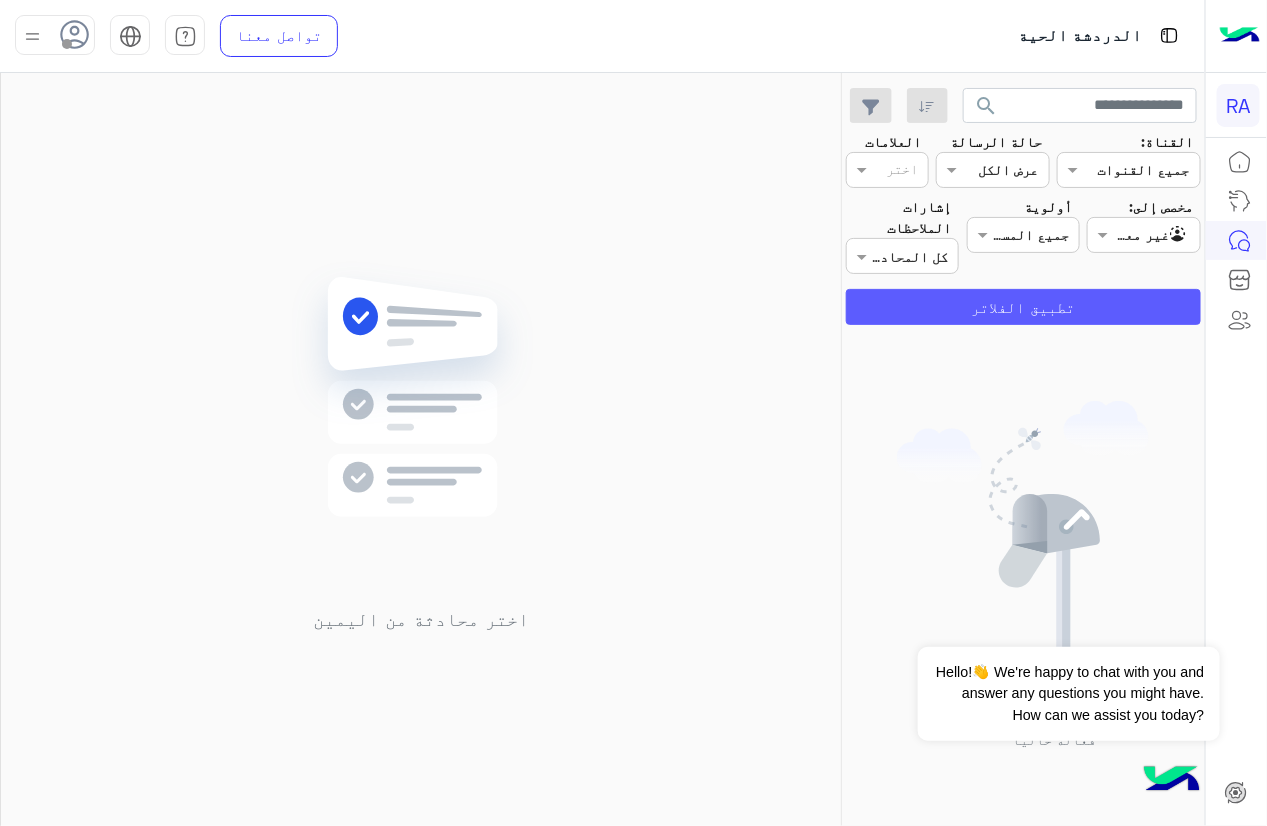 click on "تطبيق الفلاتر" at bounding box center (1023, 307) 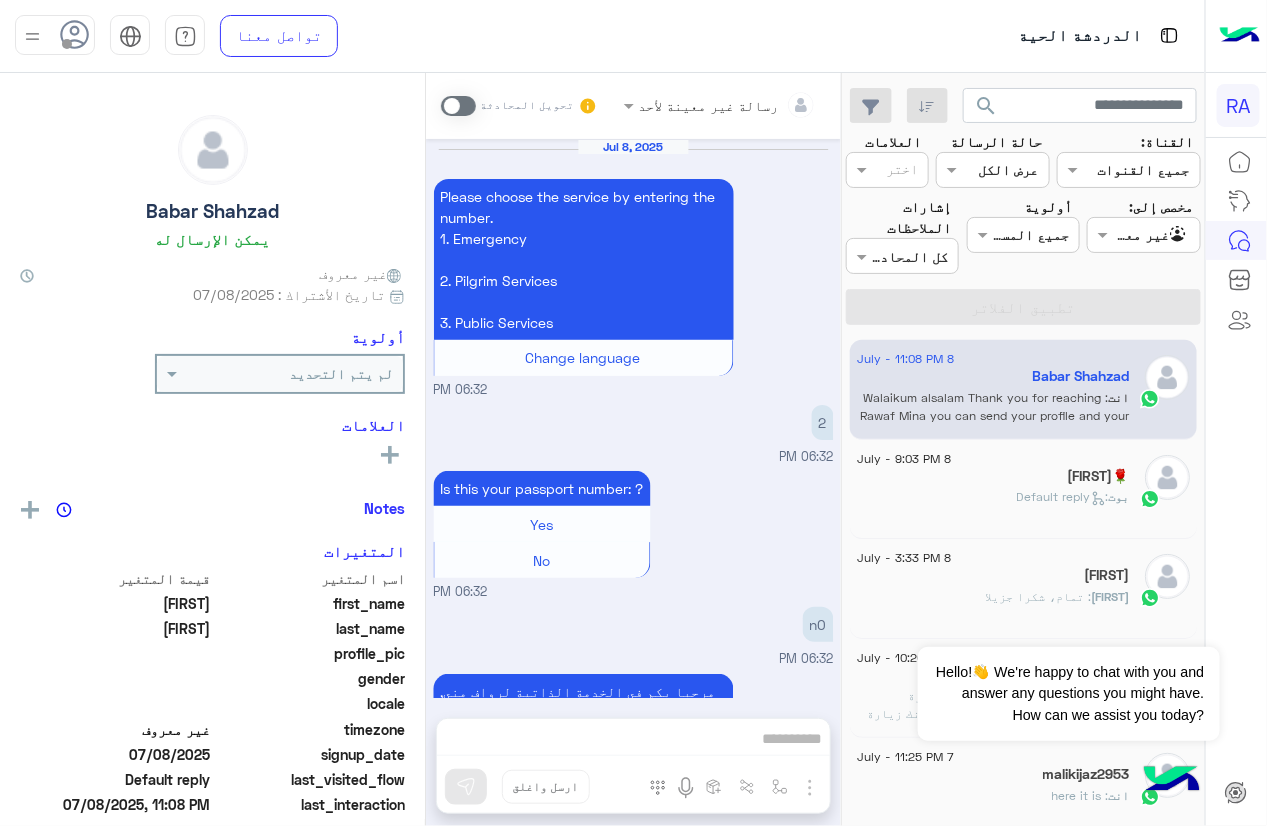 scroll, scrollTop: 2447, scrollLeft: 0, axis: vertical 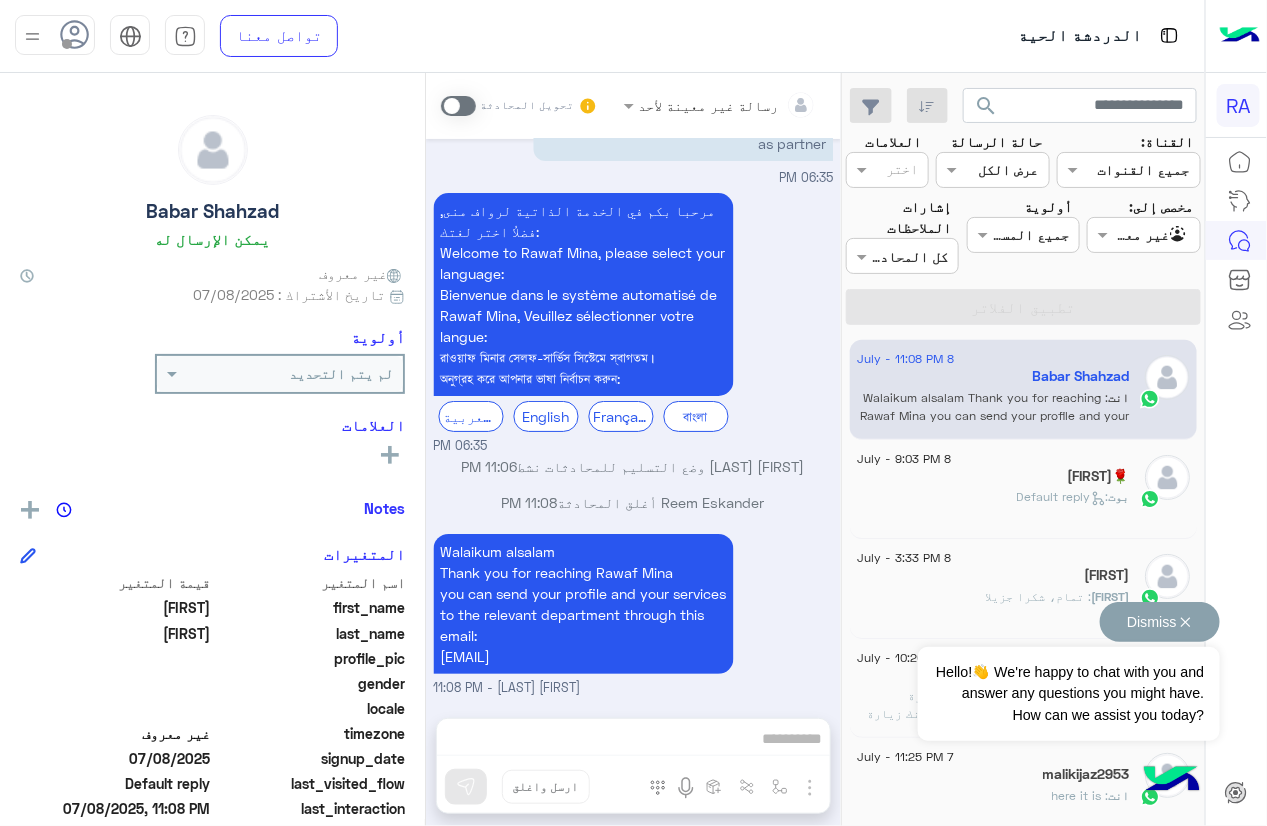 click on "Hello!👋 We're happy to chat with you and answer any questions you might have. How can we assist you today?" at bounding box center (1068, 694) 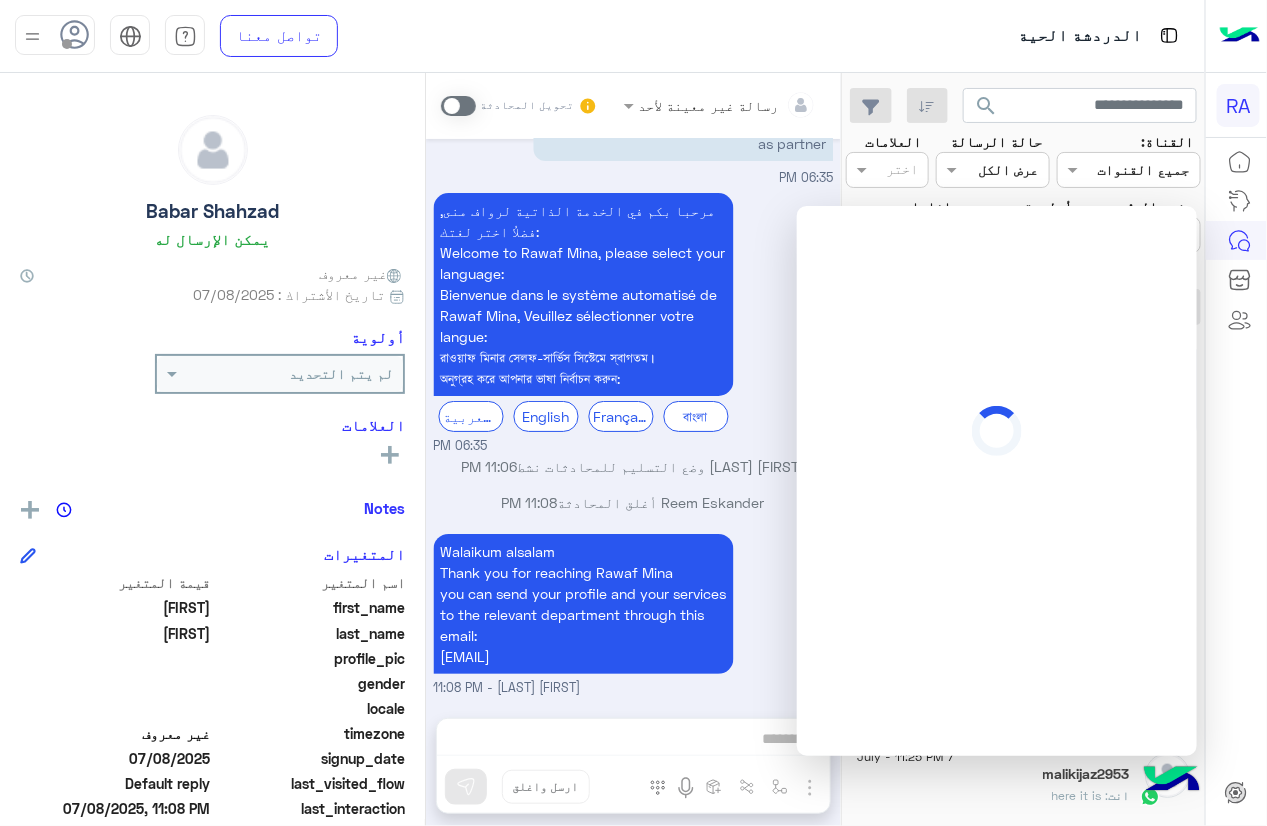 click at bounding box center (1237, 485) 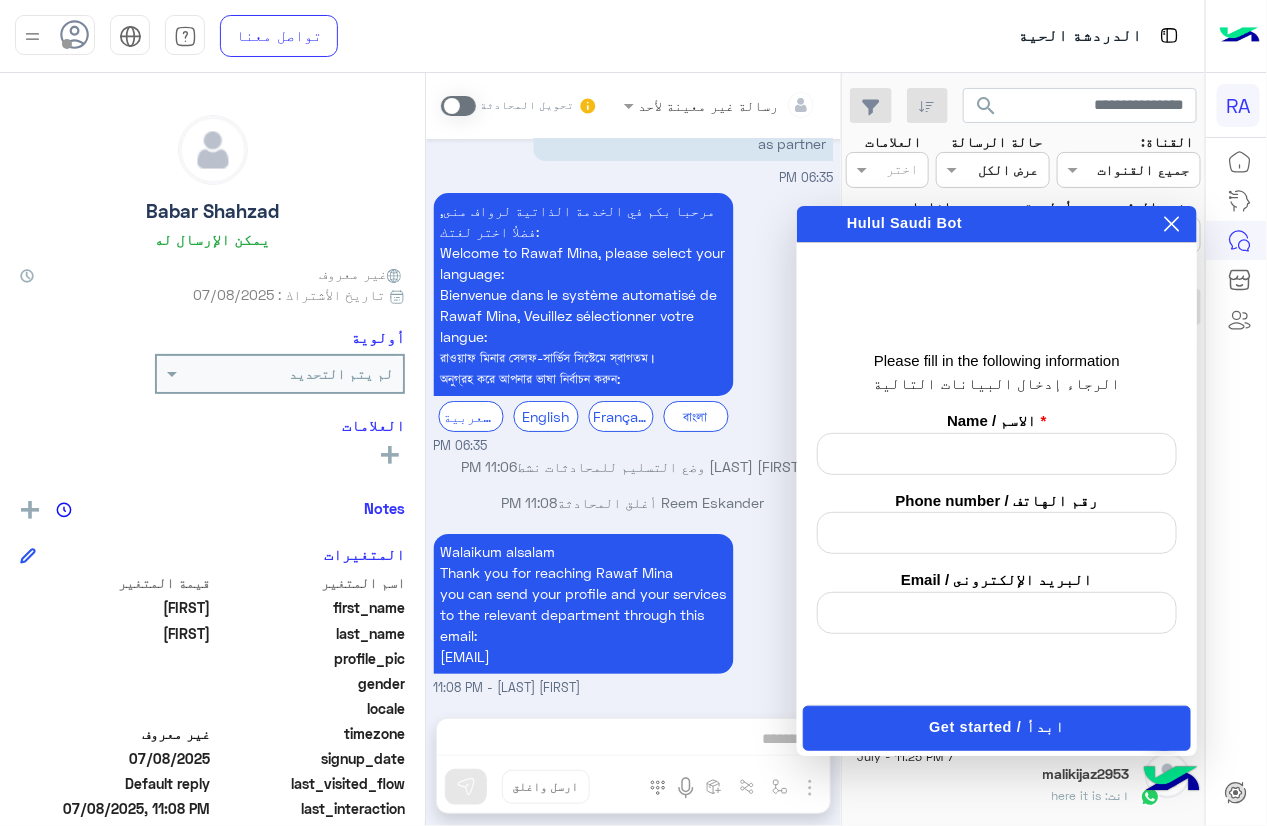 click at bounding box center (1172, 224) 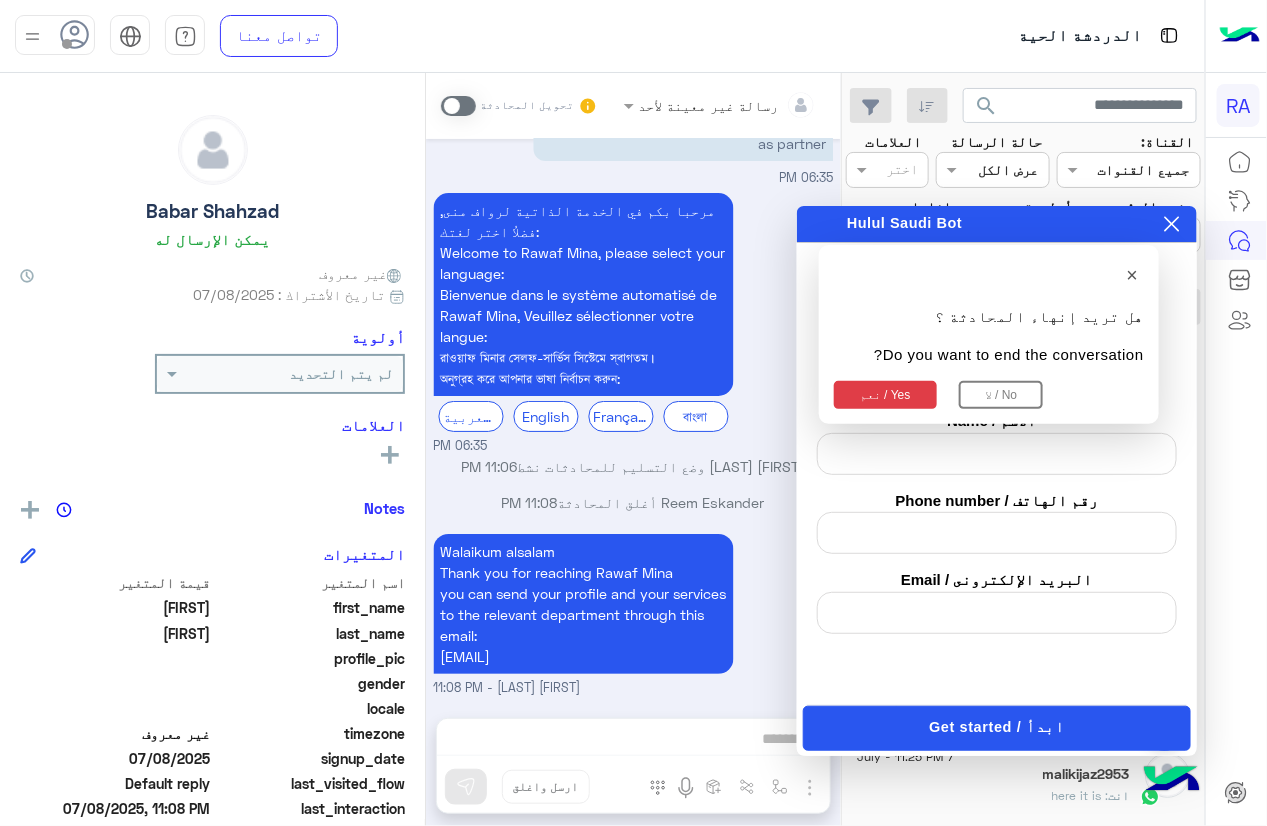 click on "نعم / Yes" at bounding box center (885, 395) 